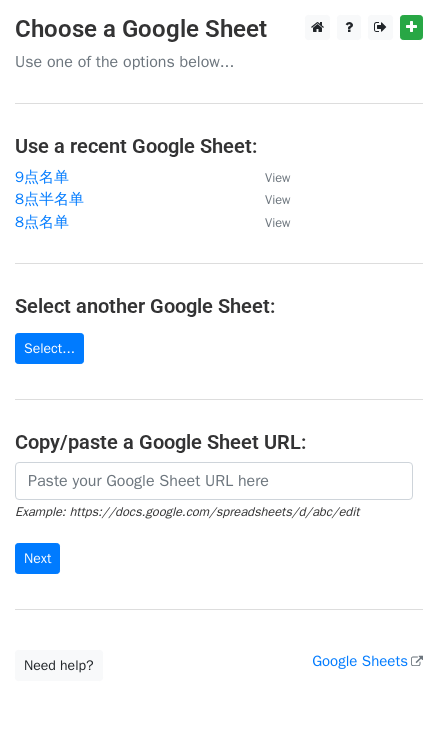 scroll, scrollTop: 0, scrollLeft: 0, axis: both 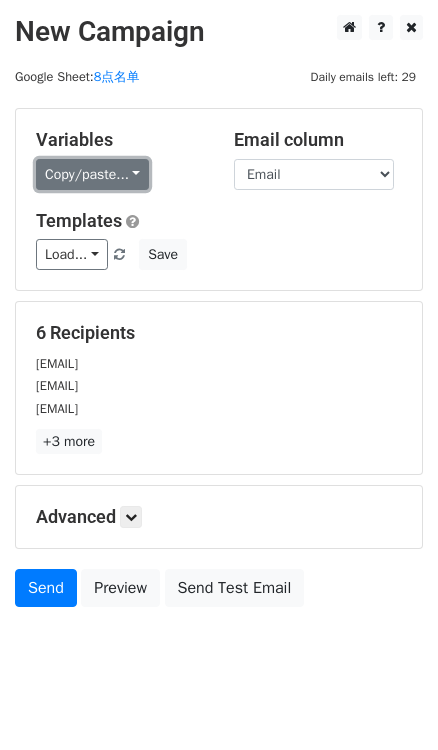 click on "Copy/paste..." at bounding box center [92, 174] 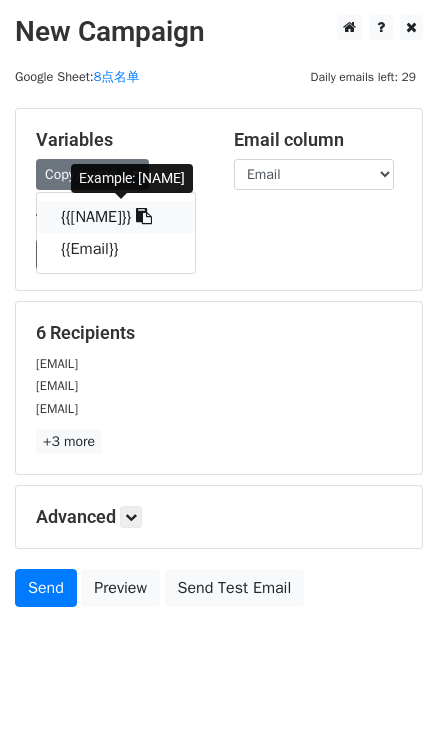 click at bounding box center (144, 216) 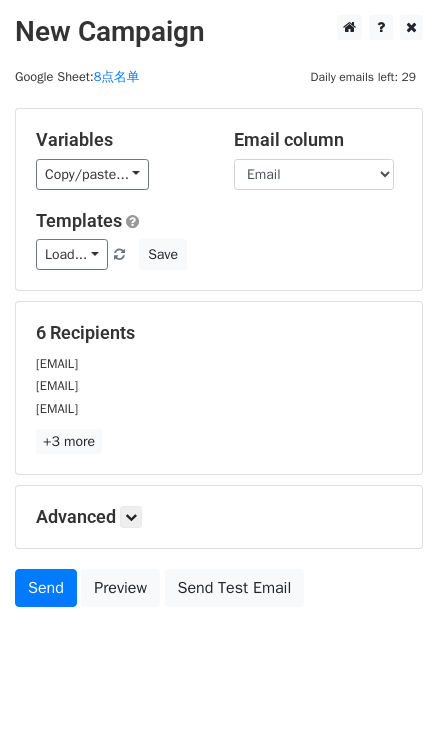 click on "Advanced" at bounding box center [219, 517] 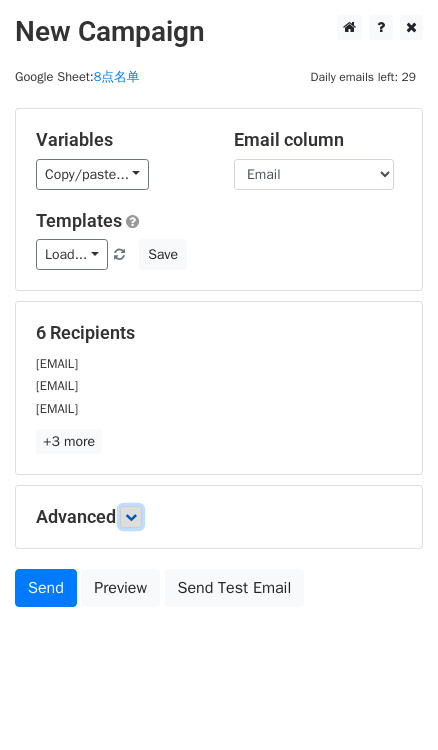click at bounding box center [131, 517] 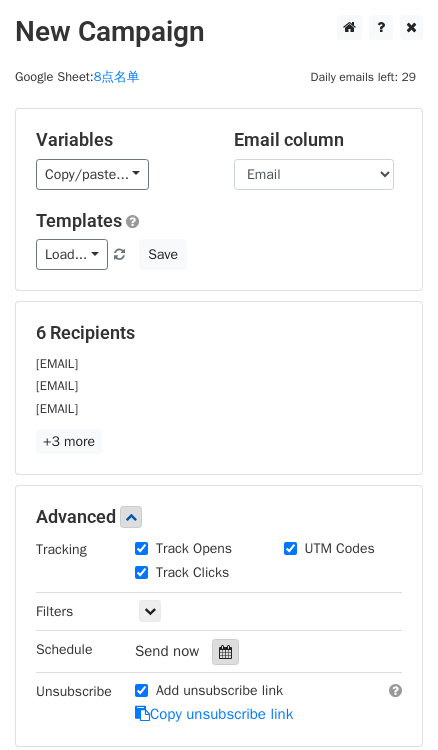 click at bounding box center (225, 652) 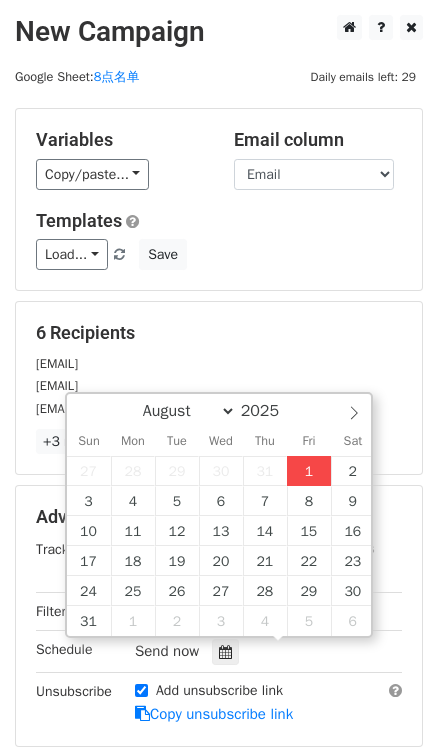 type on "2025-08-01 16:13" 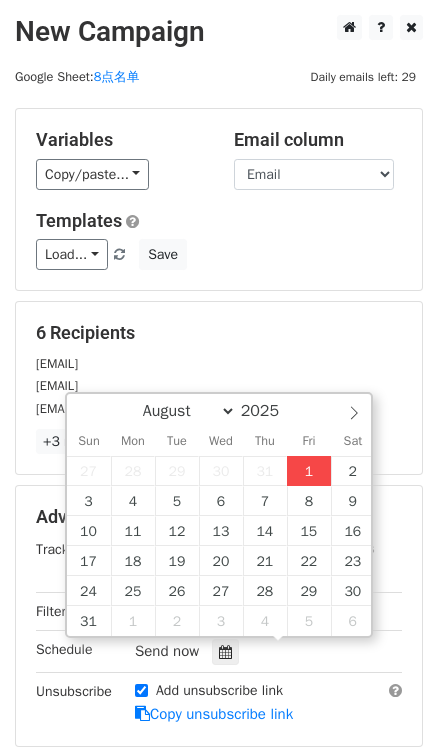 type on "04" 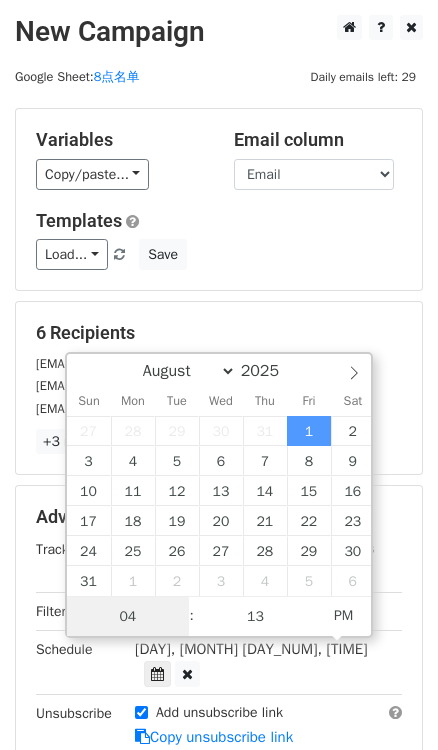 scroll, scrollTop: 0, scrollLeft: 0, axis: both 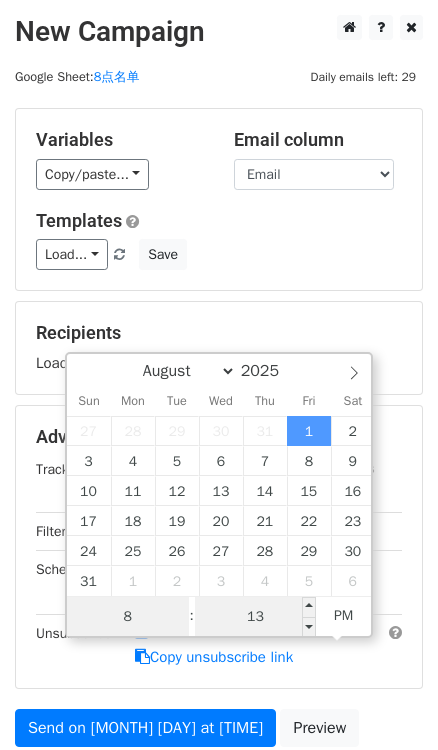 type on "8" 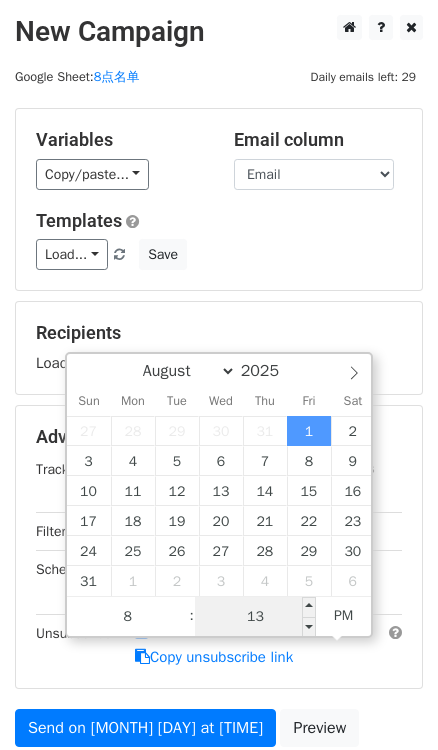 type on "2025-08-01 20:13" 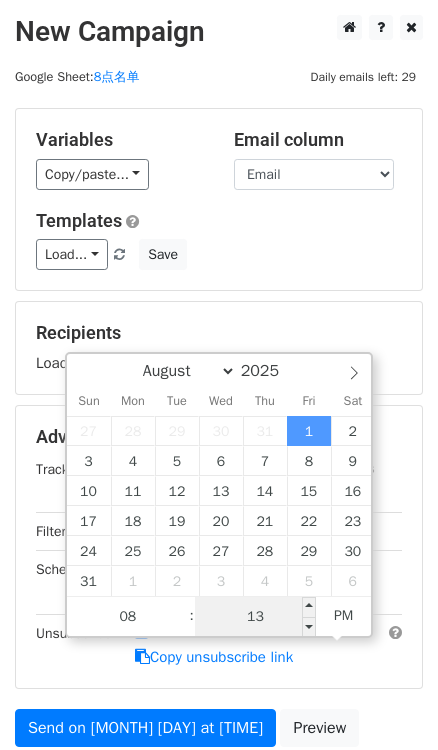 click on "13" at bounding box center (256, 617) 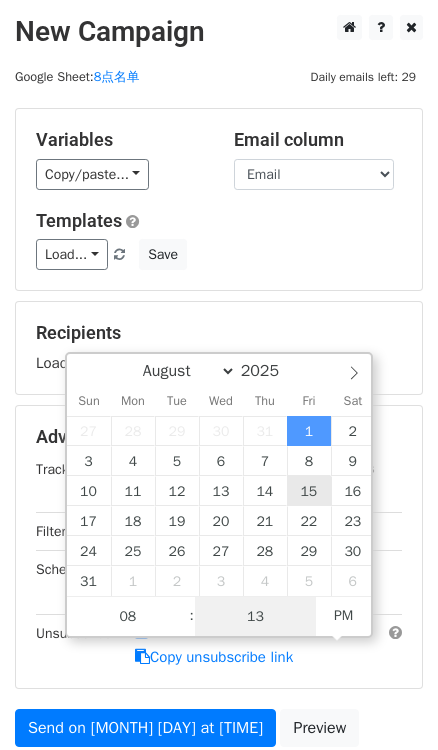 type on "0" 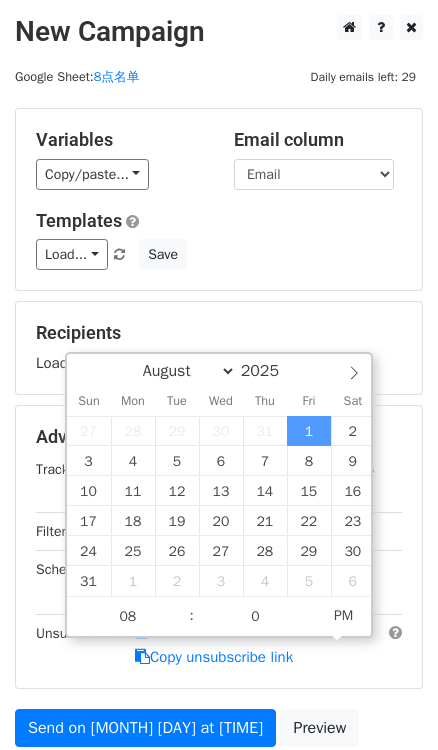 type on "2025-08-01 20:00" 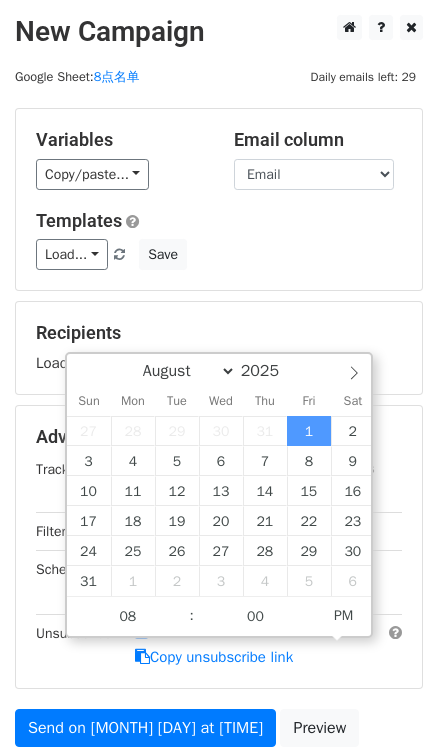 click on "Recipients Loading..." at bounding box center [219, 348] 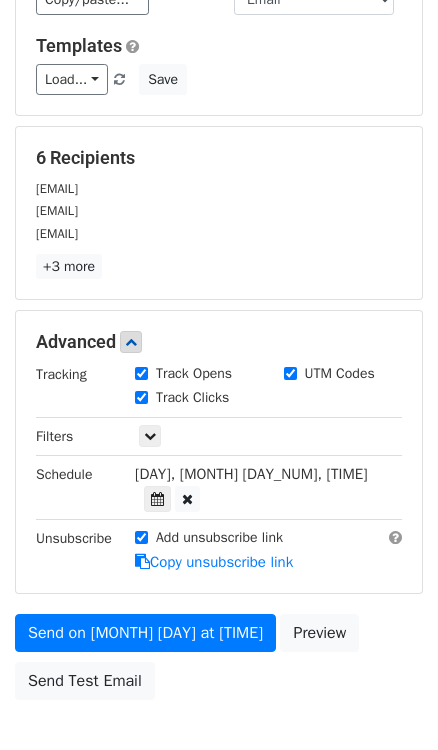 scroll, scrollTop: 181, scrollLeft: 0, axis: vertical 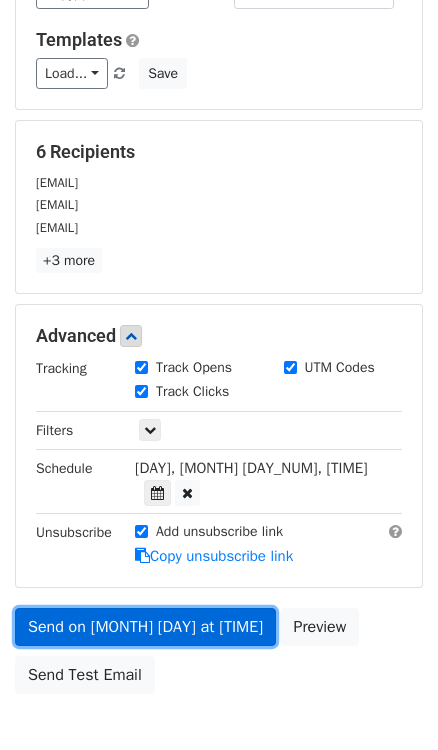 click on "Send on Aug 1 at 8:00pm" at bounding box center [145, 627] 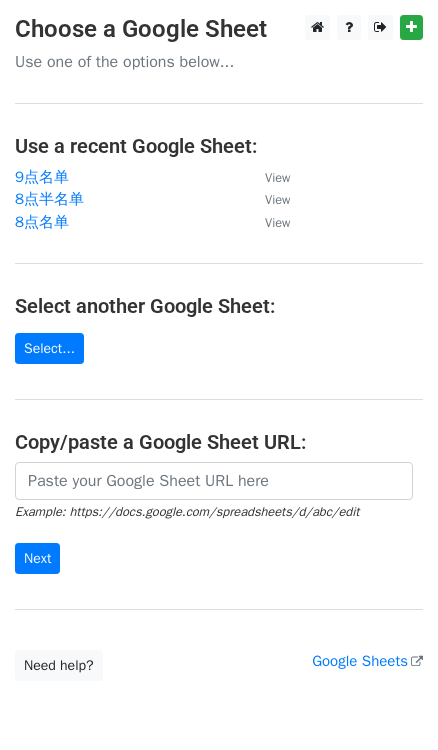 scroll, scrollTop: 0, scrollLeft: 0, axis: both 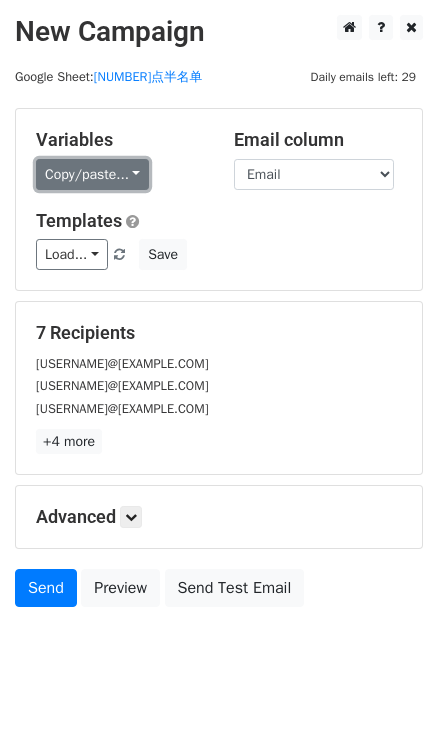 click on "Copy/paste..." at bounding box center [92, 174] 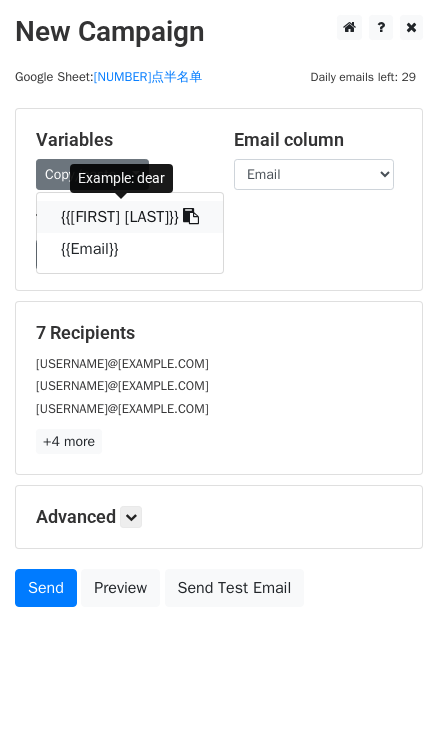 click at bounding box center (191, 216) 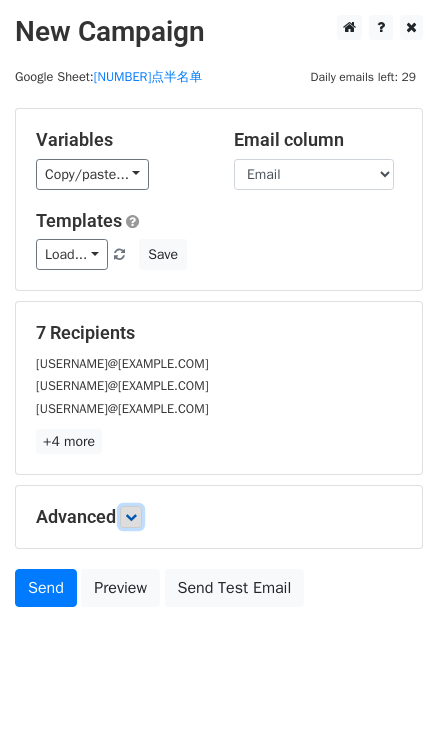 click at bounding box center [131, 517] 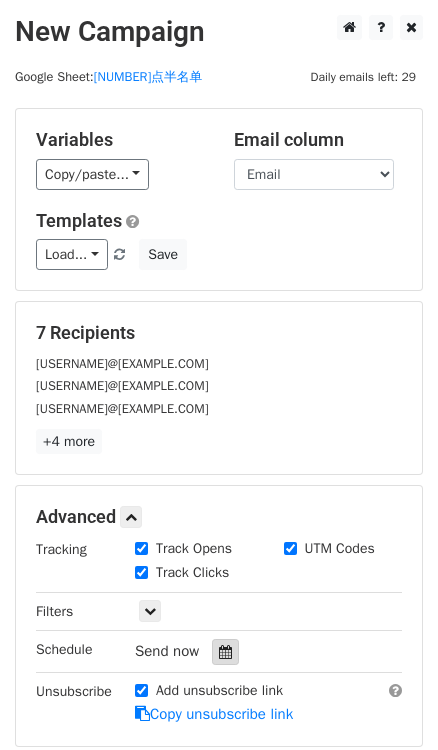 click at bounding box center [225, 652] 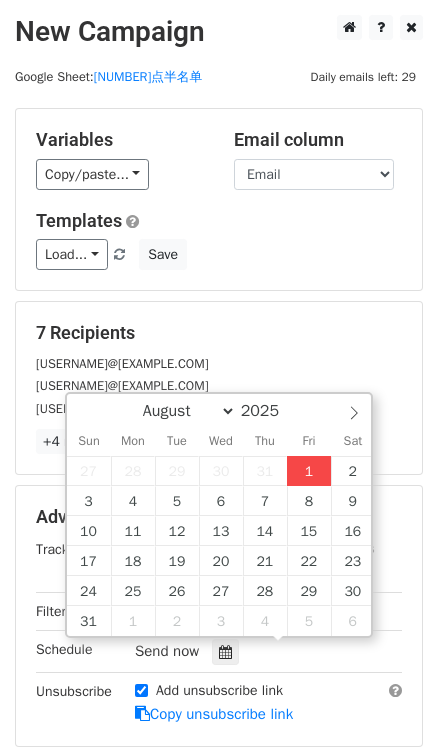 type on "2025-08-01 16:19" 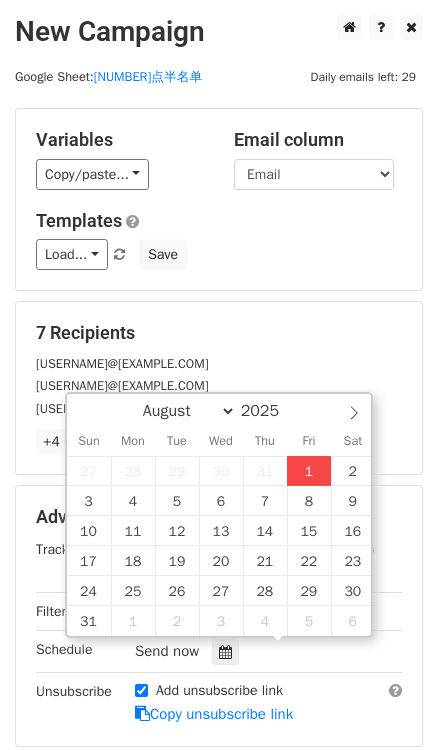 type on "04" 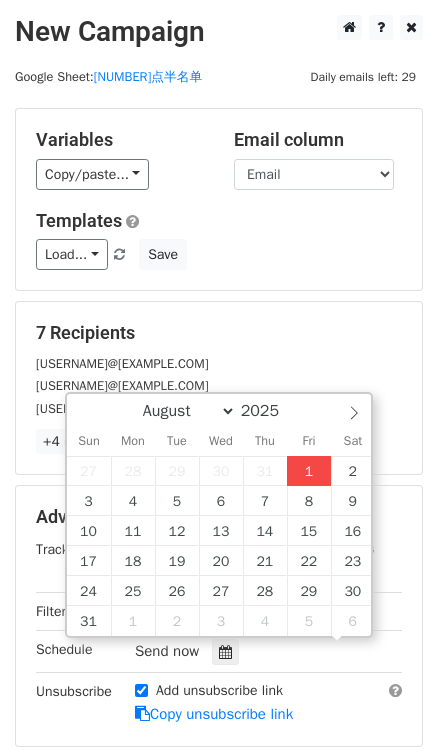 scroll, scrollTop: 0, scrollLeft: 0, axis: both 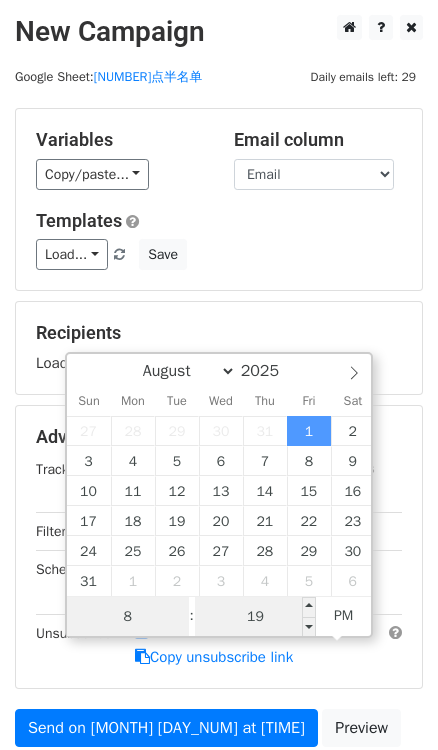 type on "8" 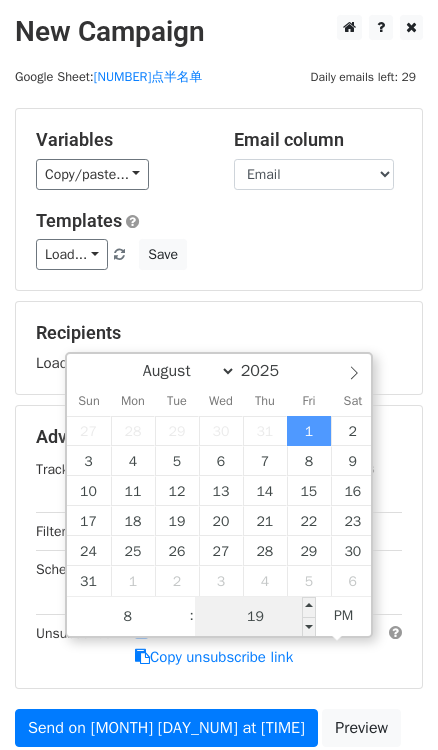 type on "2025-08-01 20:19" 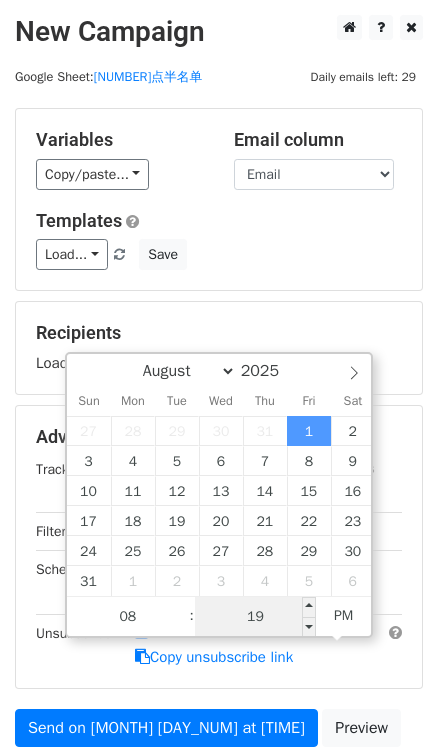 click on "19" at bounding box center (256, 617) 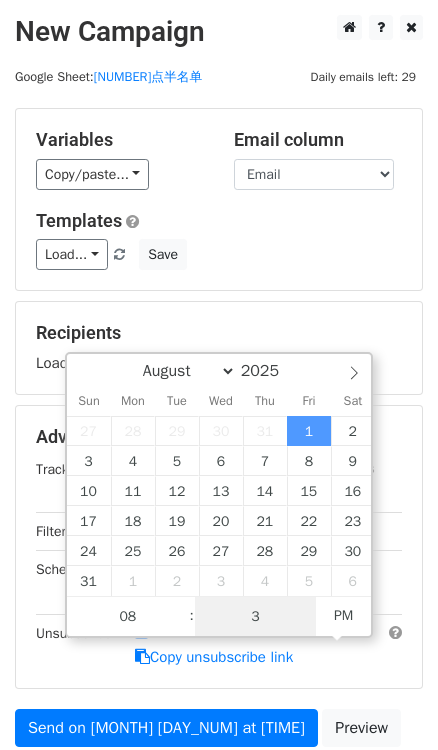 type on "30" 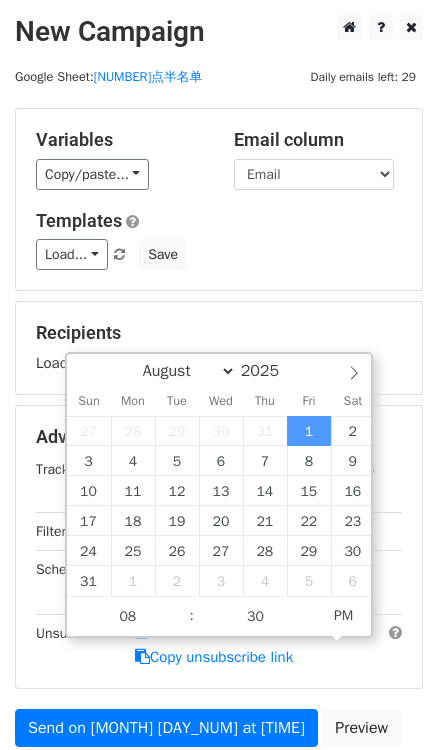 type on "2025-08-01 20:30" 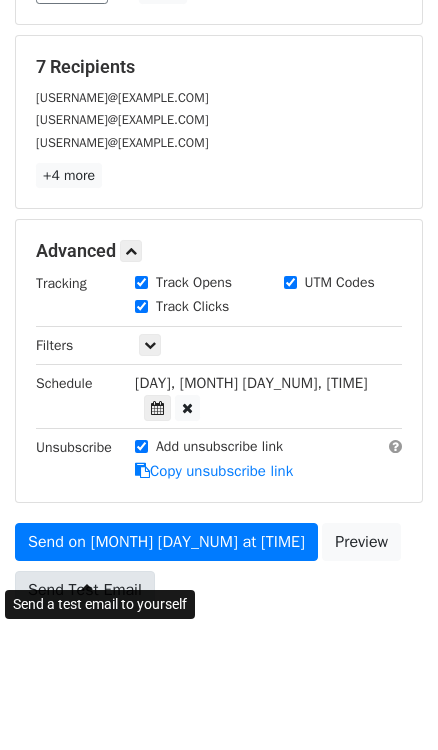 scroll, scrollTop: 270, scrollLeft: 0, axis: vertical 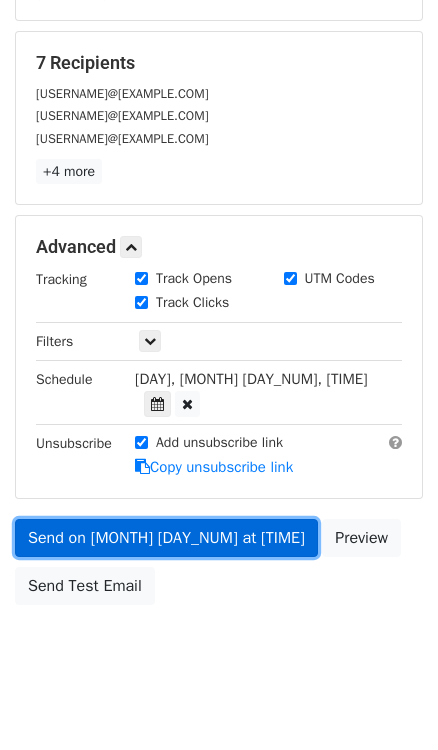 click on "Send on Aug 1 at 8:30pm" at bounding box center [166, 538] 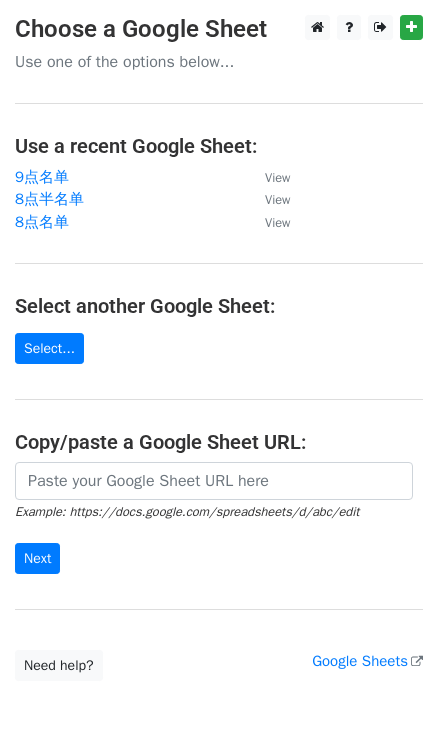 scroll, scrollTop: 0, scrollLeft: 0, axis: both 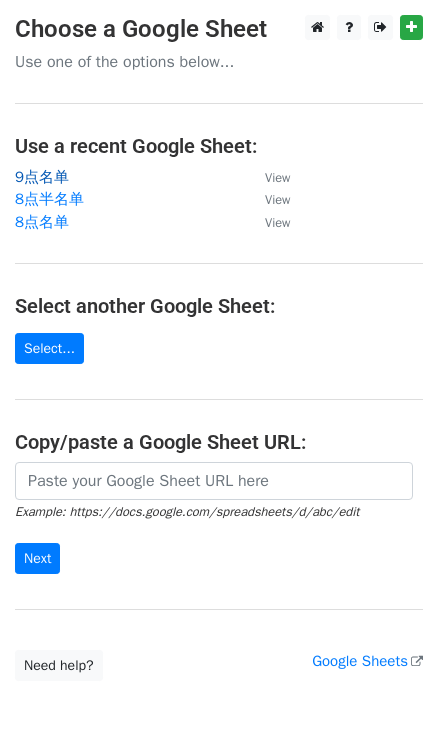 click on "9点名单" at bounding box center (42, 177) 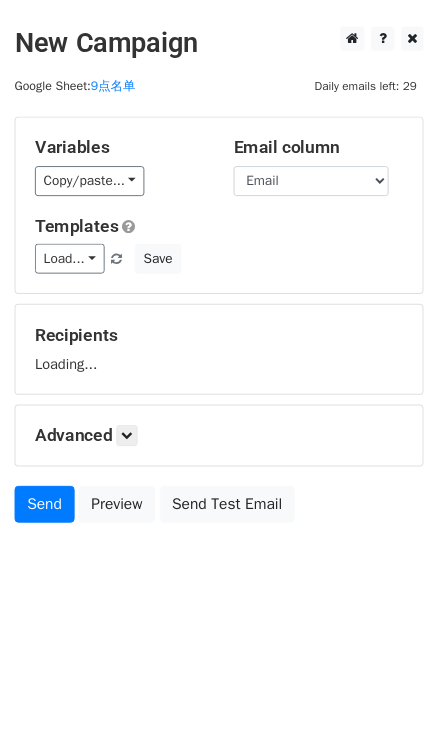 scroll, scrollTop: 0, scrollLeft: 0, axis: both 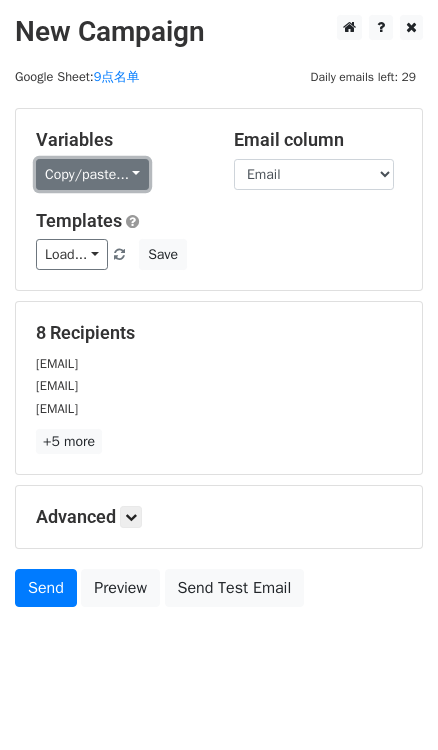 click on "Copy/paste..." at bounding box center [92, 174] 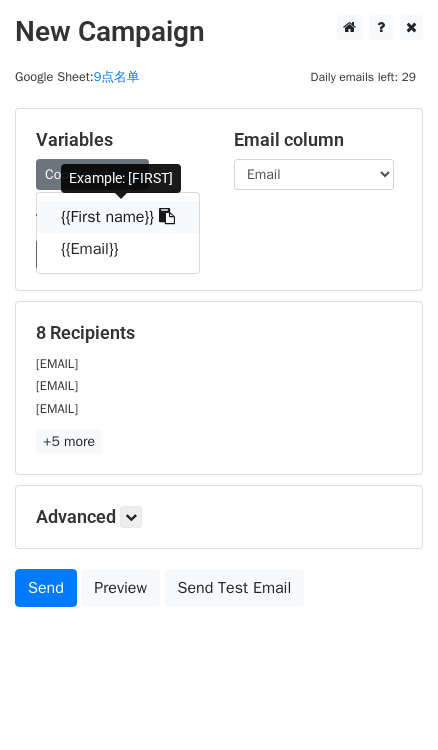 click on "{{First name}}" at bounding box center (118, 217) 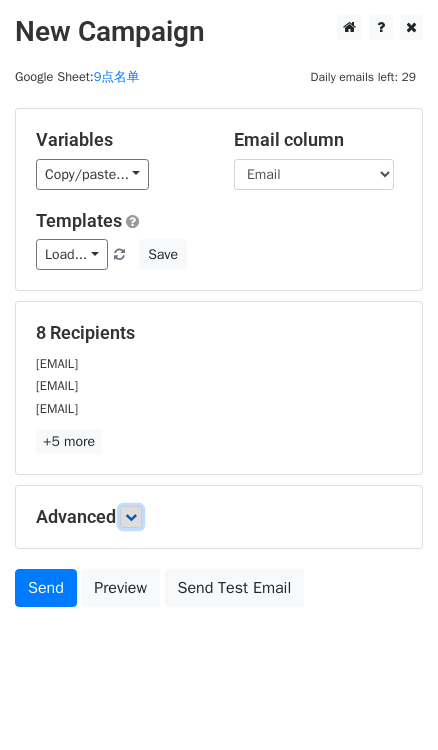 click at bounding box center (131, 517) 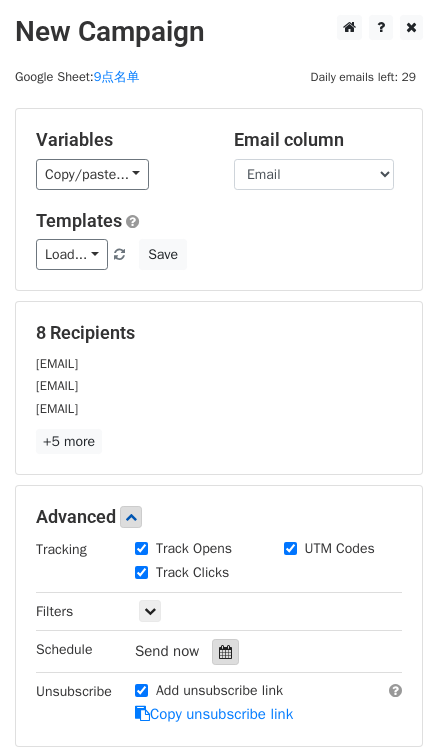 click at bounding box center [225, 652] 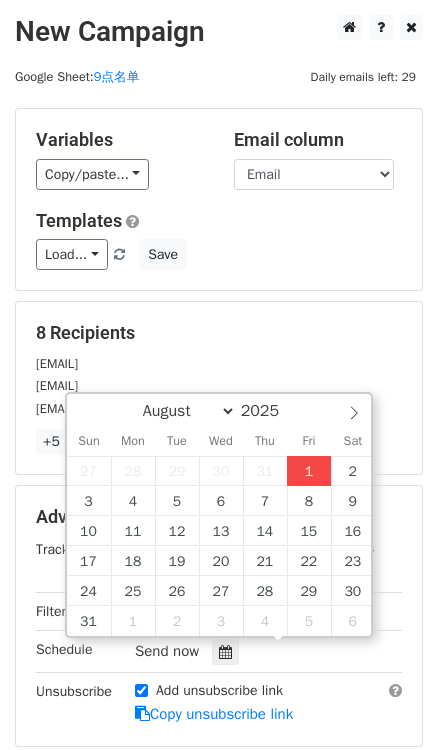 type on "[DATE]" 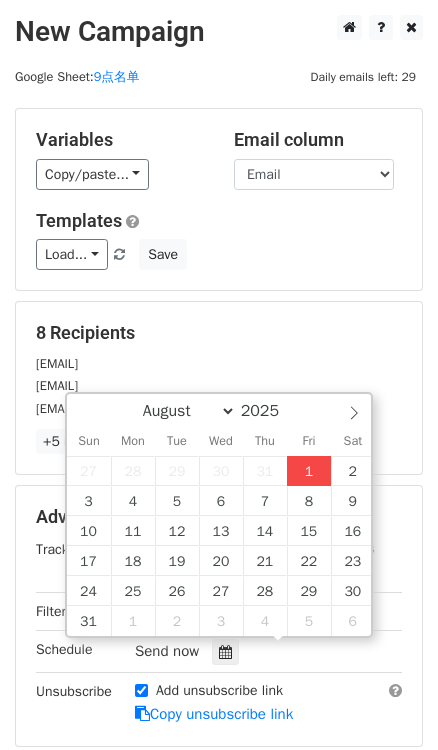type on "04" 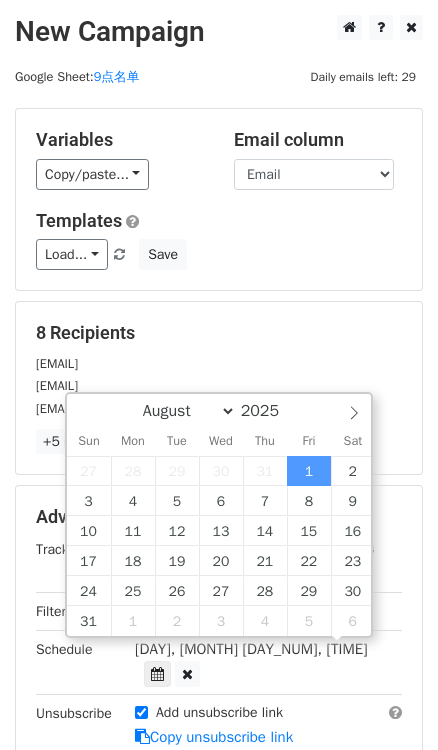 scroll, scrollTop: 0, scrollLeft: 0, axis: both 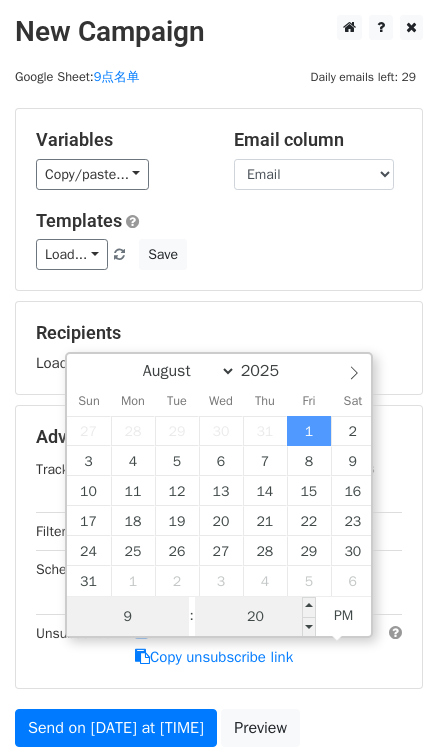 type on "9" 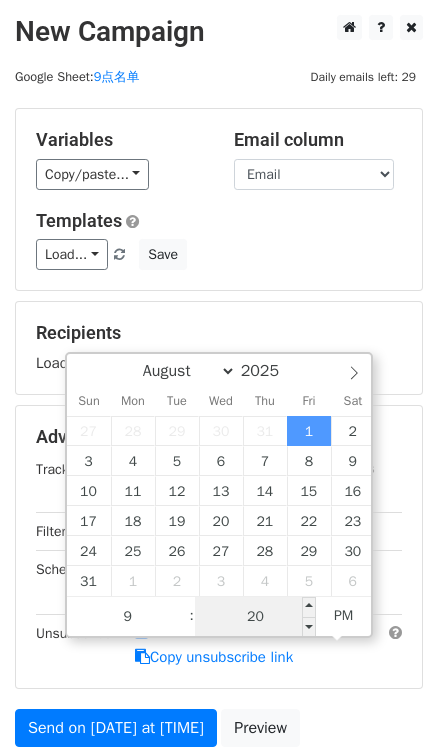 type on "[DATE]" 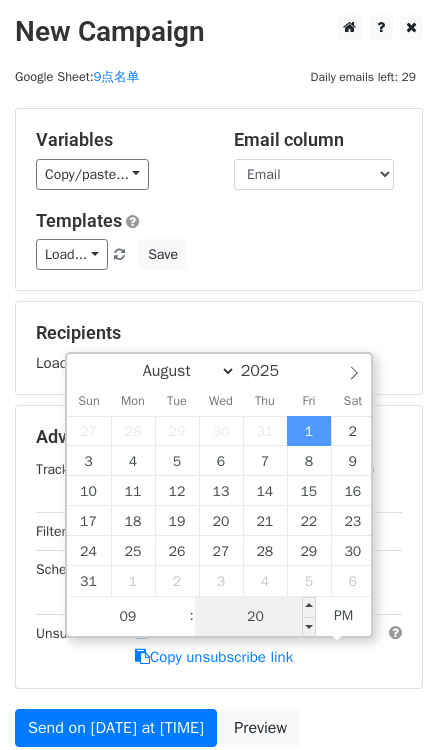 click on "20" at bounding box center [256, 617] 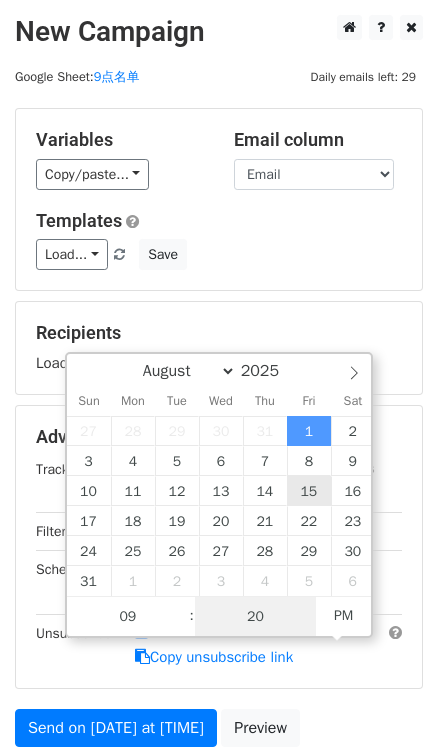 type on "0" 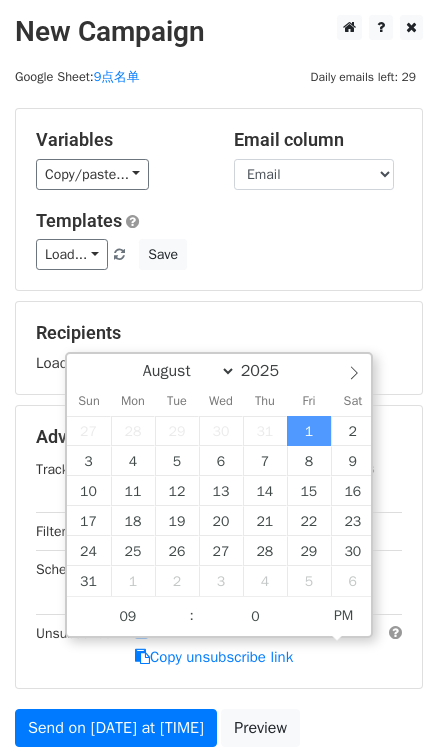 type on "[DATE]" 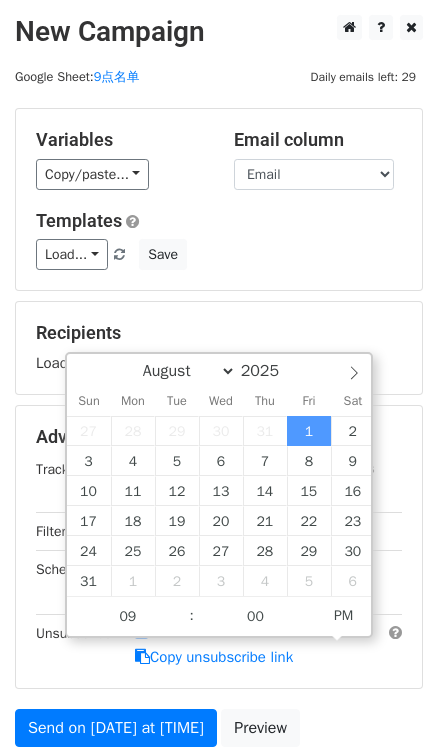 click on "Variables
{{First name}}
{{Email}}
Email column
First name
Email
Templates
Load...
No templates saved
Save
Recipients Loading...
Advanced
Tracking
Track Opens
UTM Codes
Track Clicks
Filters
Only include spreadsheet rows that match the following filters:
Schedule
[DAY], [MONTH] [DAY_NUM], [TIME]
[DATE]
Unsubscribe
Add unsubscribe link
Copy unsubscribe link
Send on [DATE] at [TIME]
Preview
Send Test Email" at bounding box center (219, 456) 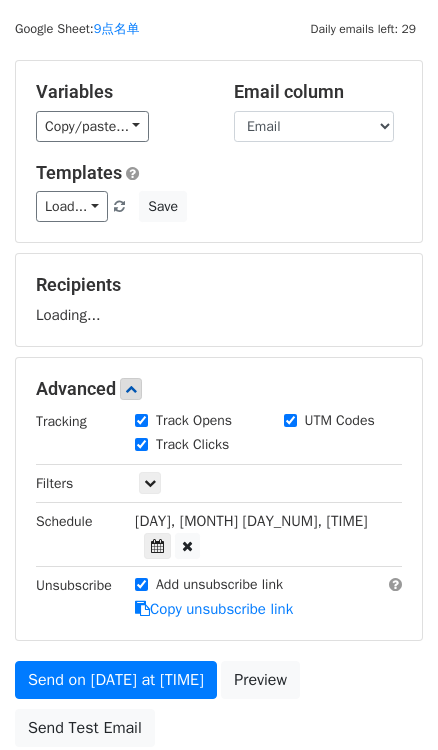scroll, scrollTop: 90, scrollLeft: 0, axis: vertical 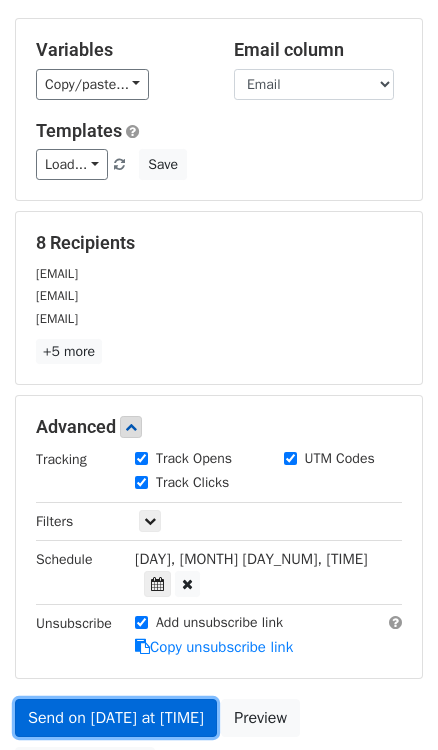 click on "Send on [DATE] at [TIME]" at bounding box center (116, 718) 